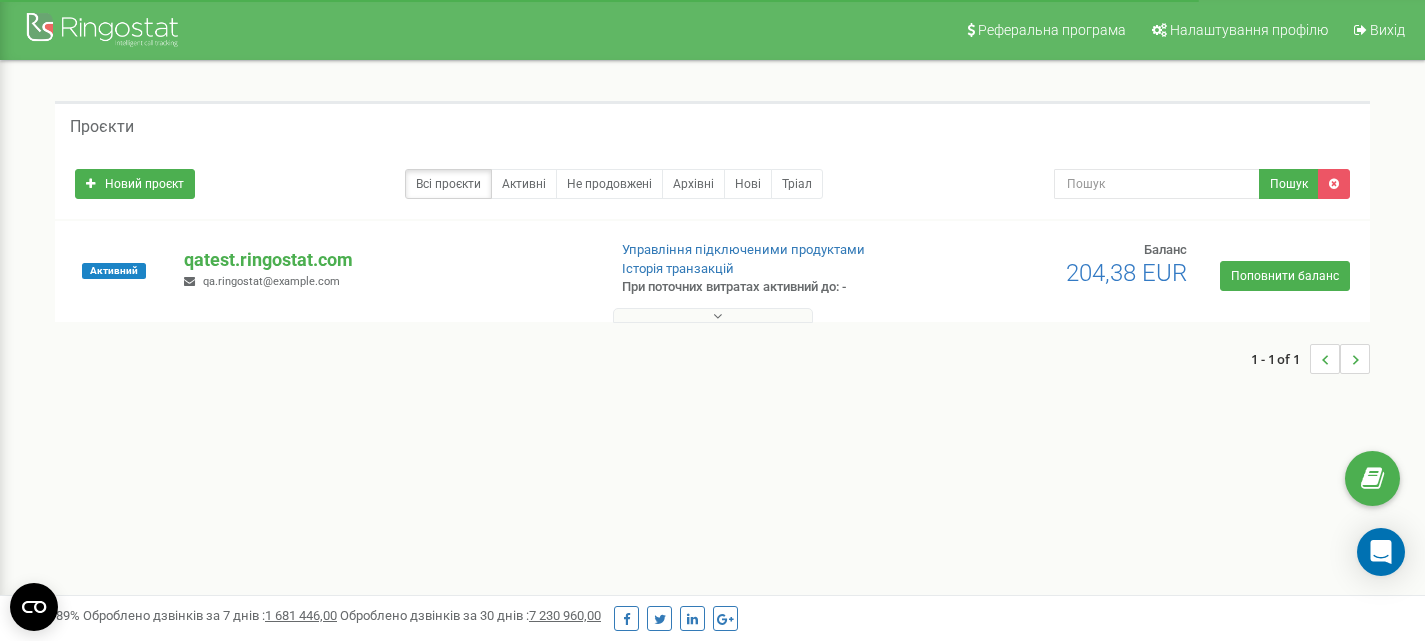 scroll, scrollTop: 0, scrollLeft: 0, axis: both 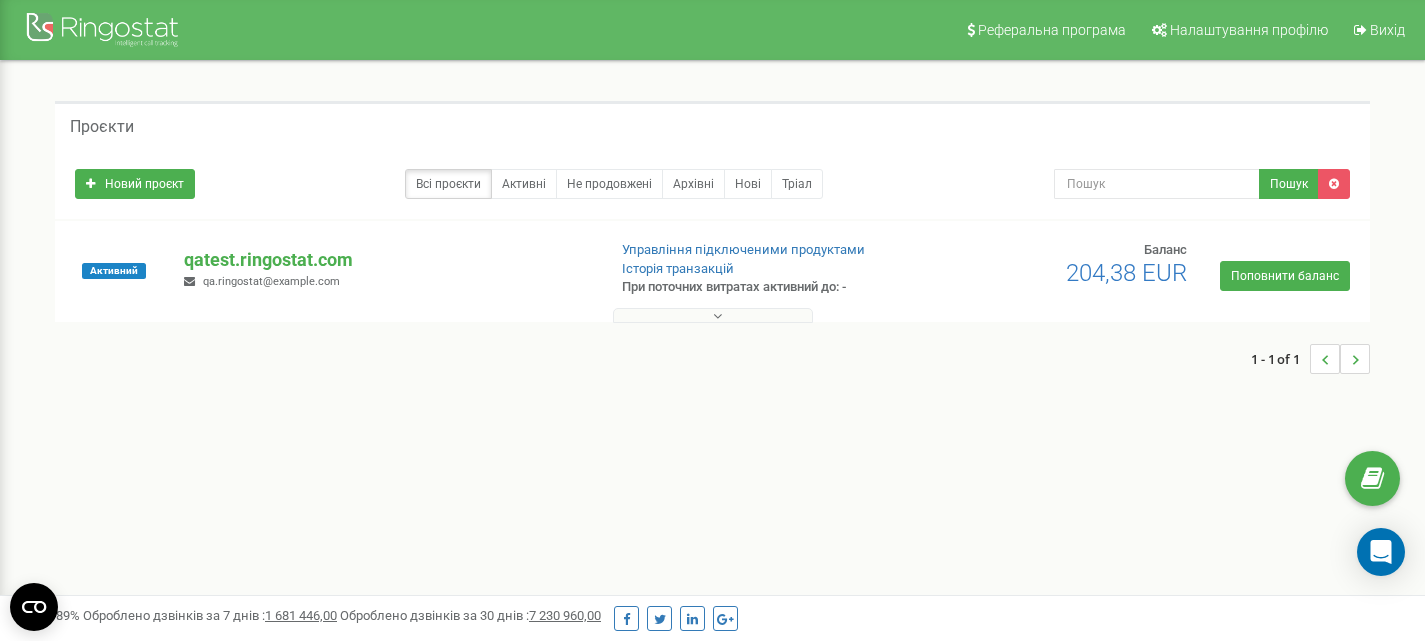 click at bounding box center [713, 315] 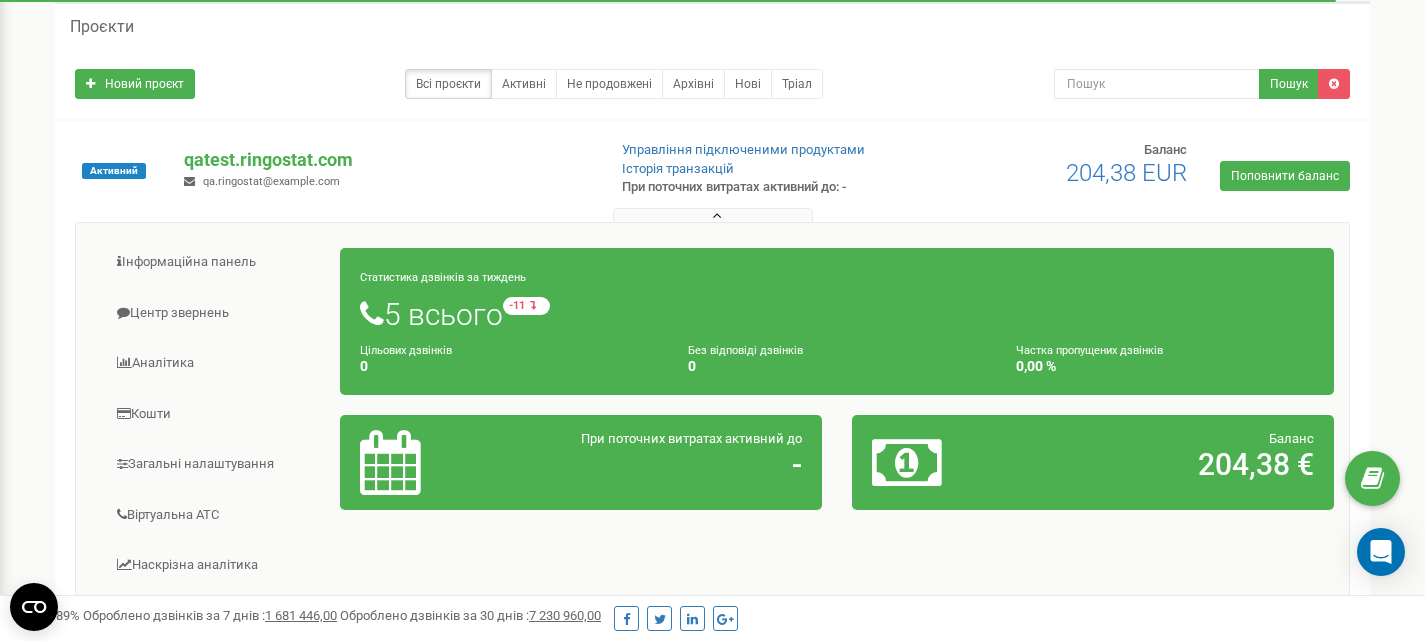 scroll, scrollTop: 100, scrollLeft: 0, axis: vertical 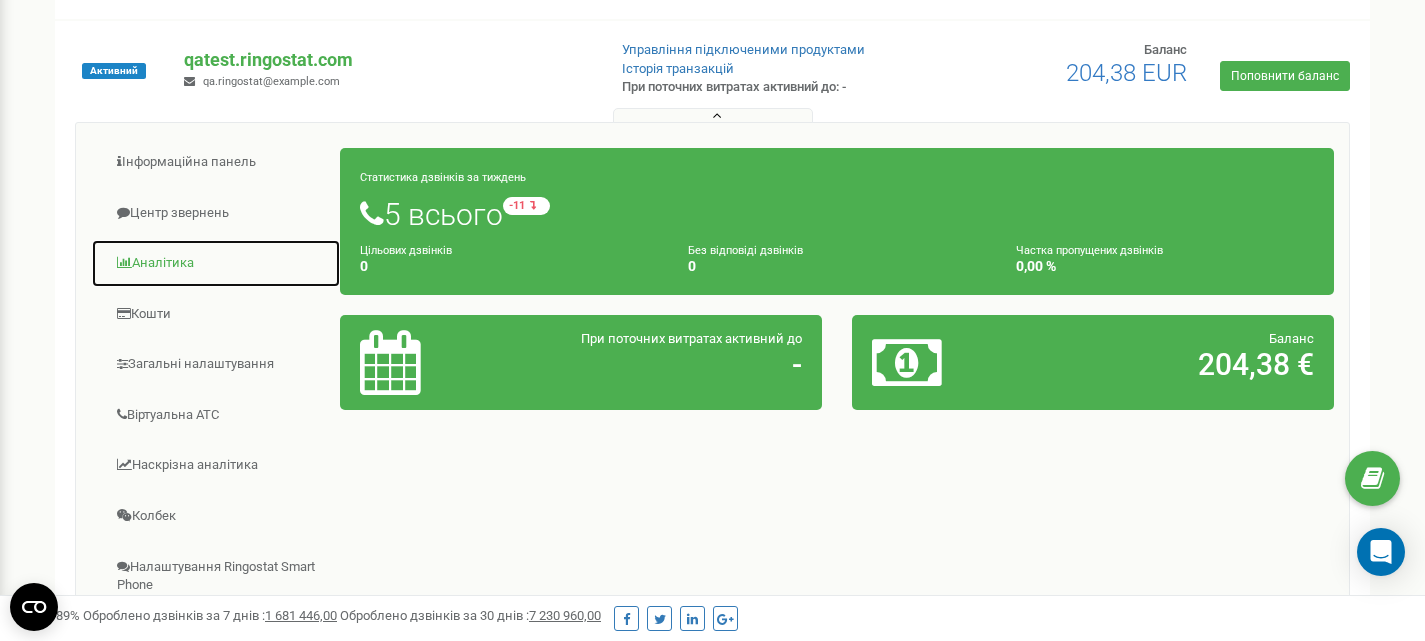 click on "Аналiтика" at bounding box center [216, 263] 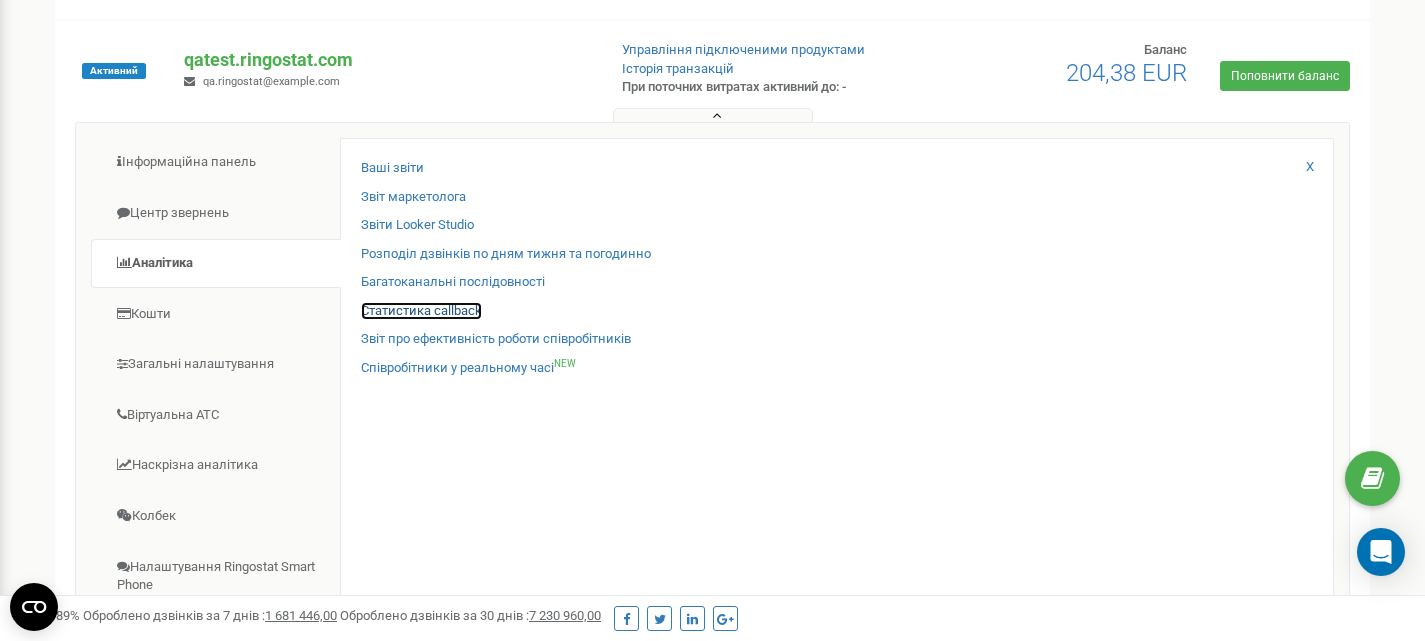 click on "Статистика callback" at bounding box center (421, 311) 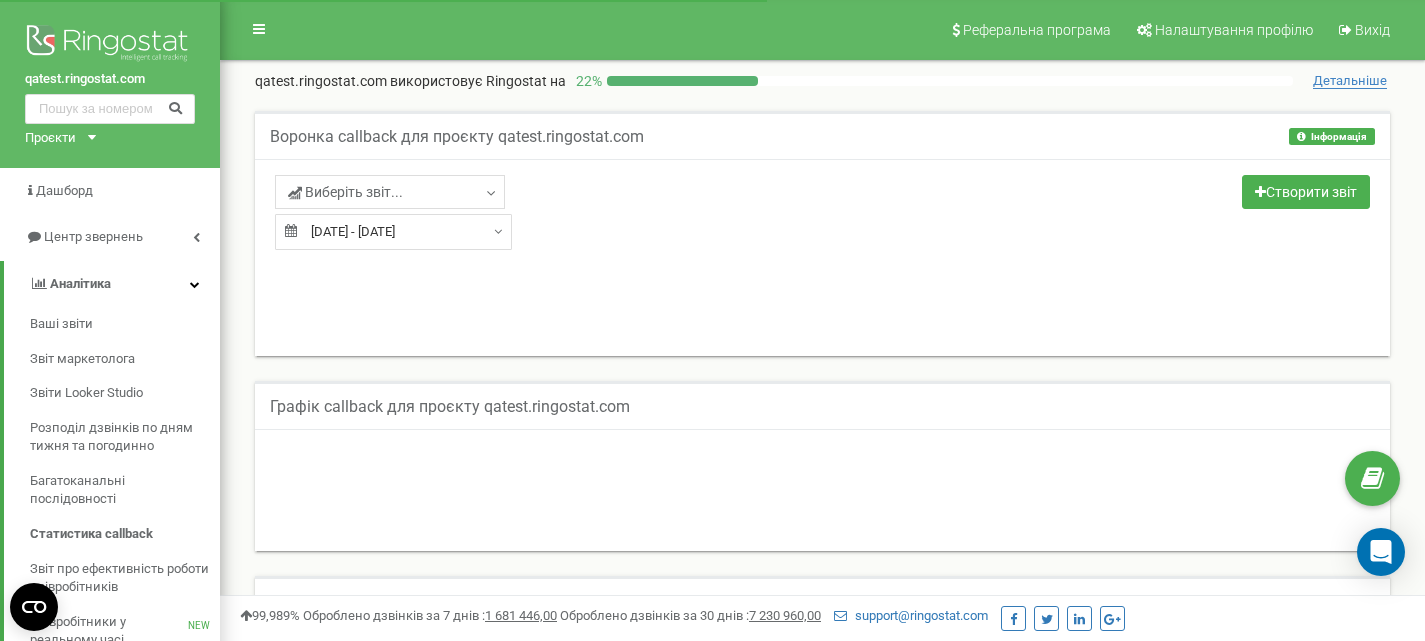 scroll, scrollTop: 0, scrollLeft: 0, axis: both 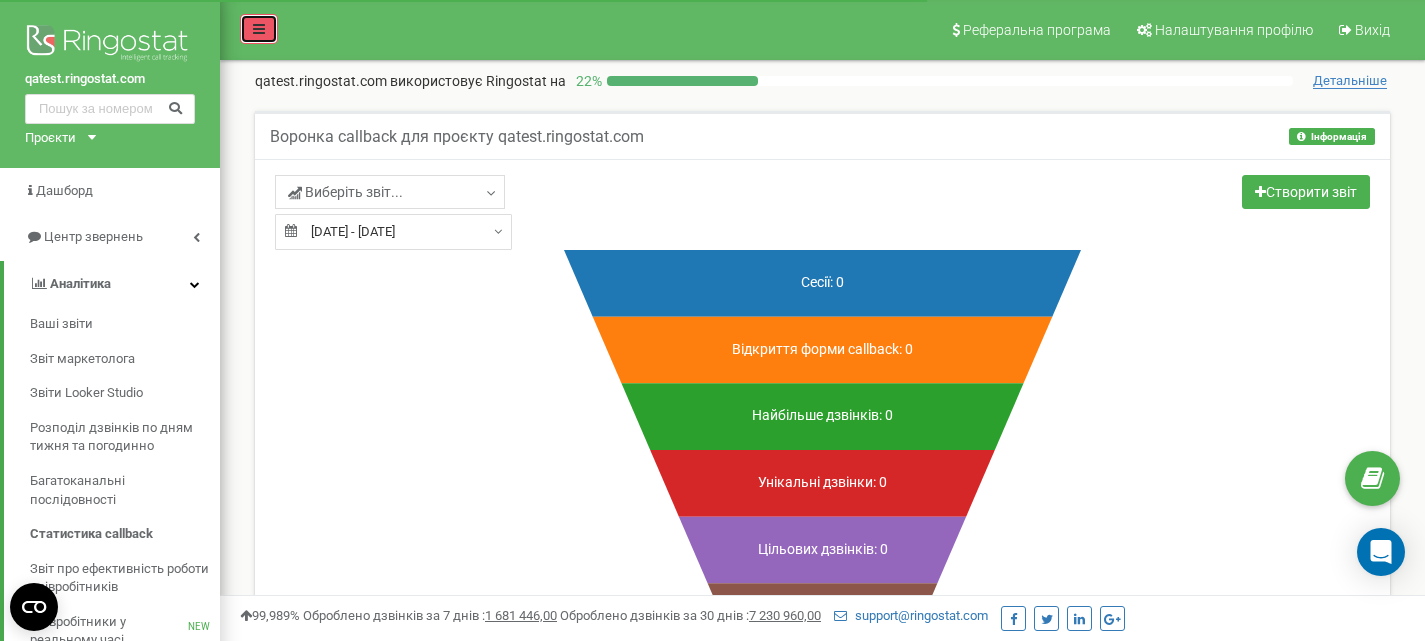 click at bounding box center [259, 29] 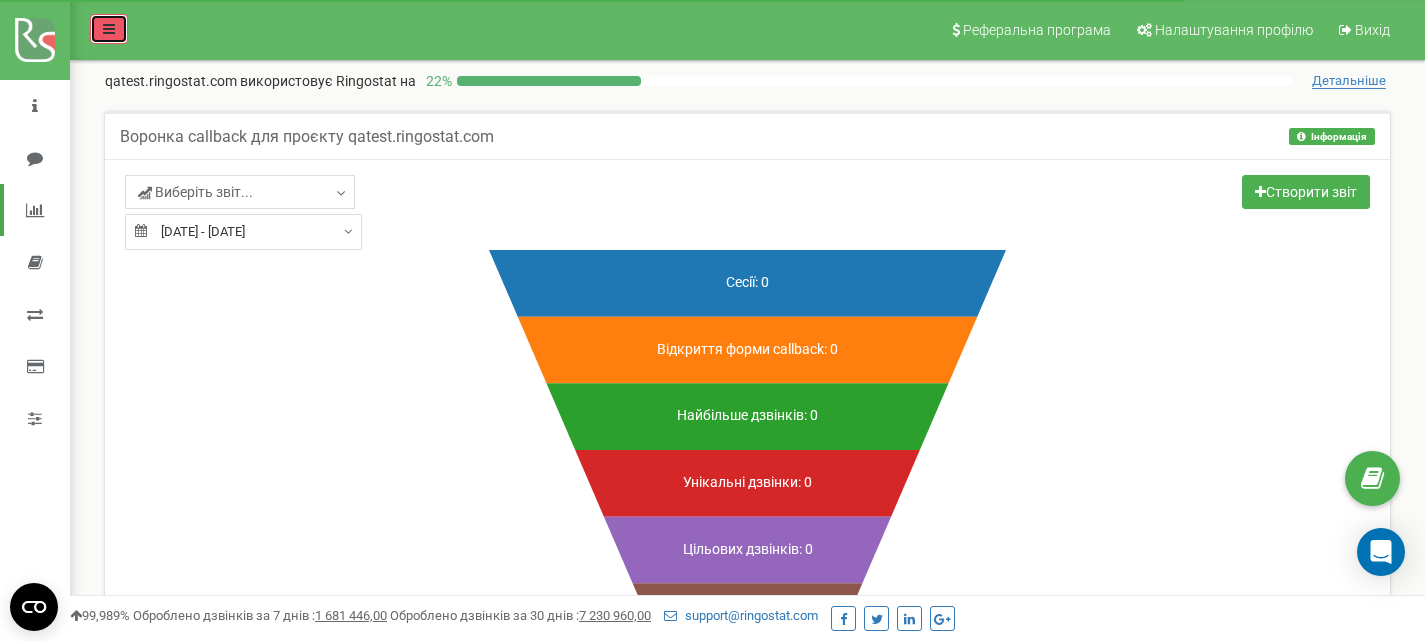 click at bounding box center [109, 29] 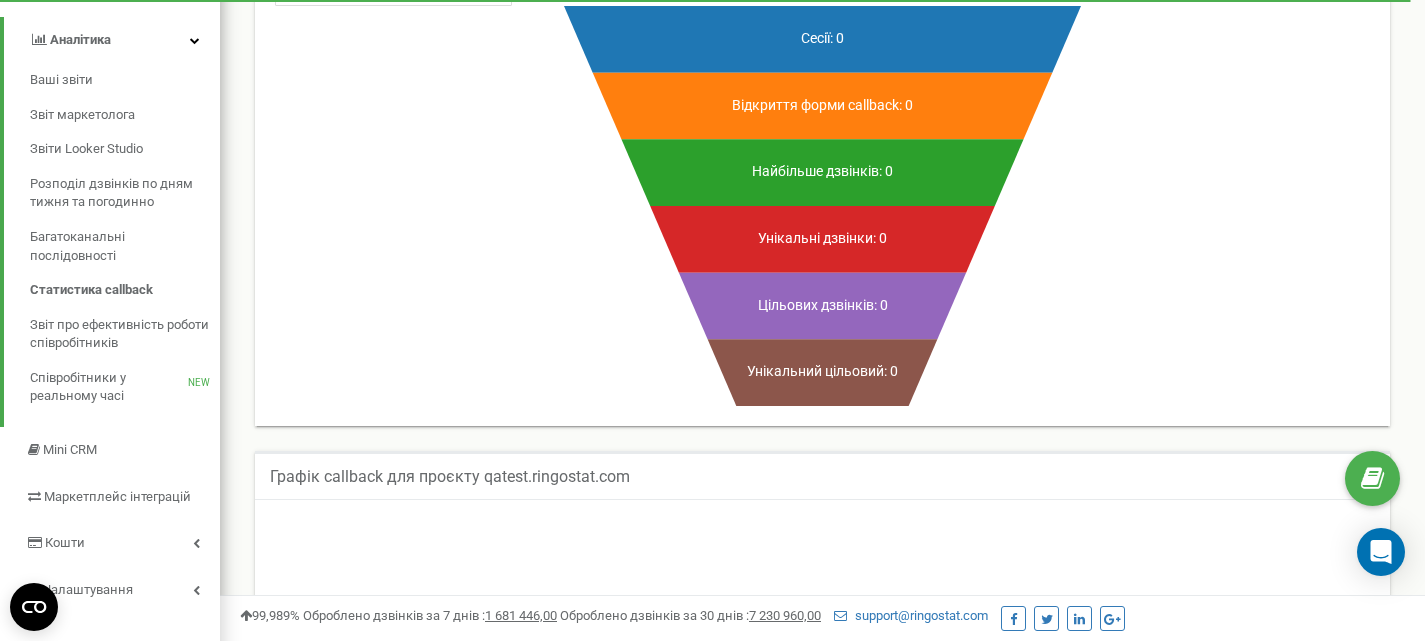 scroll, scrollTop: 0, scrollLeft: 0, axis: both 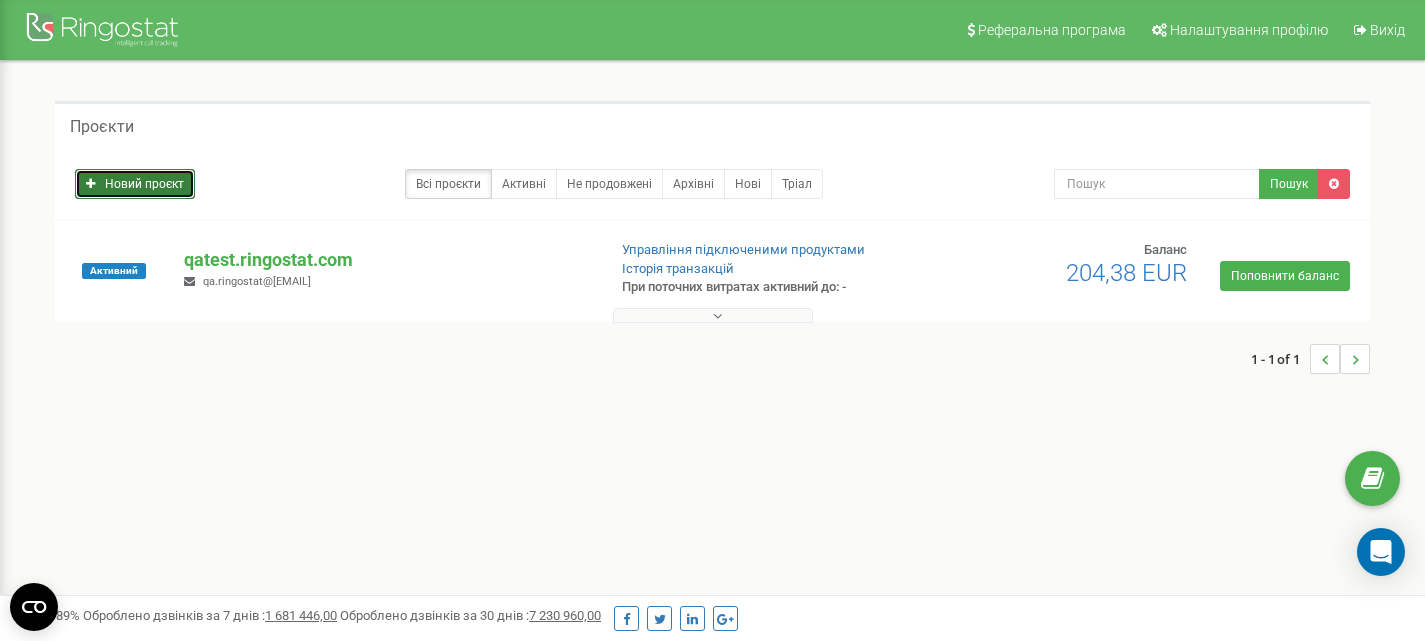 click on "Новий проєкт" at bounding box center (135, 184) 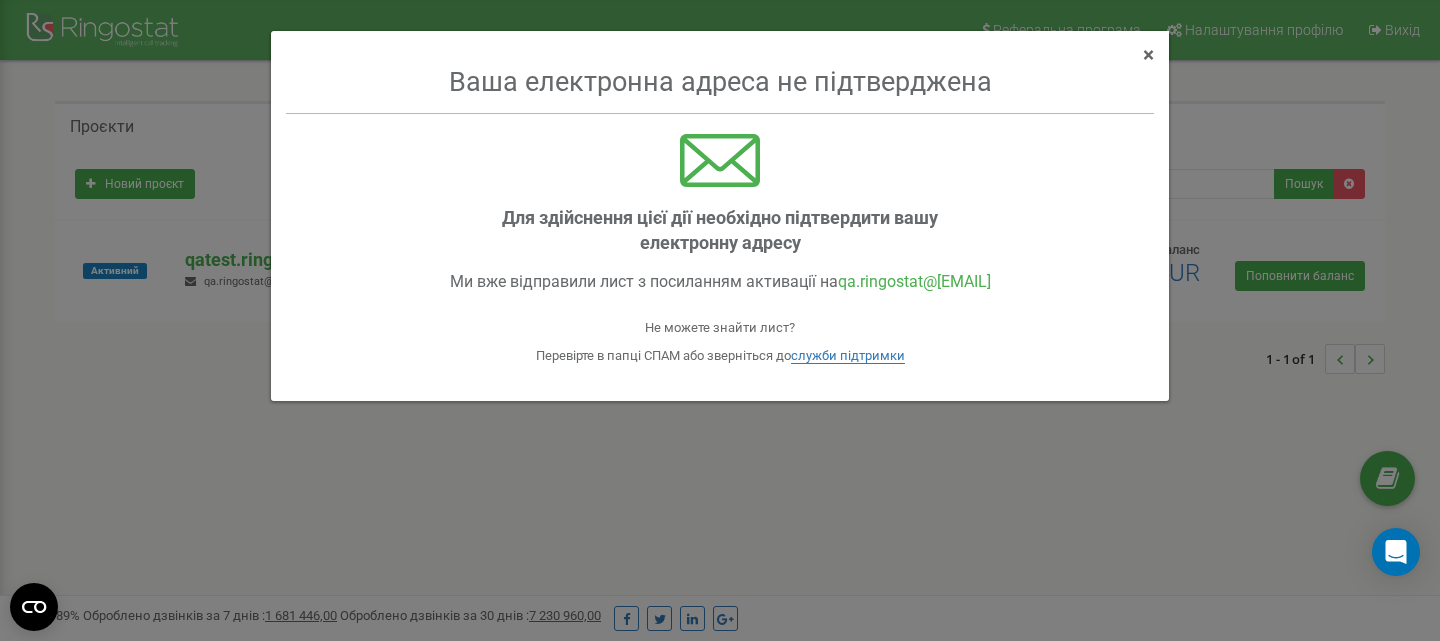 click on "×" at bounding box center [1148, 55] 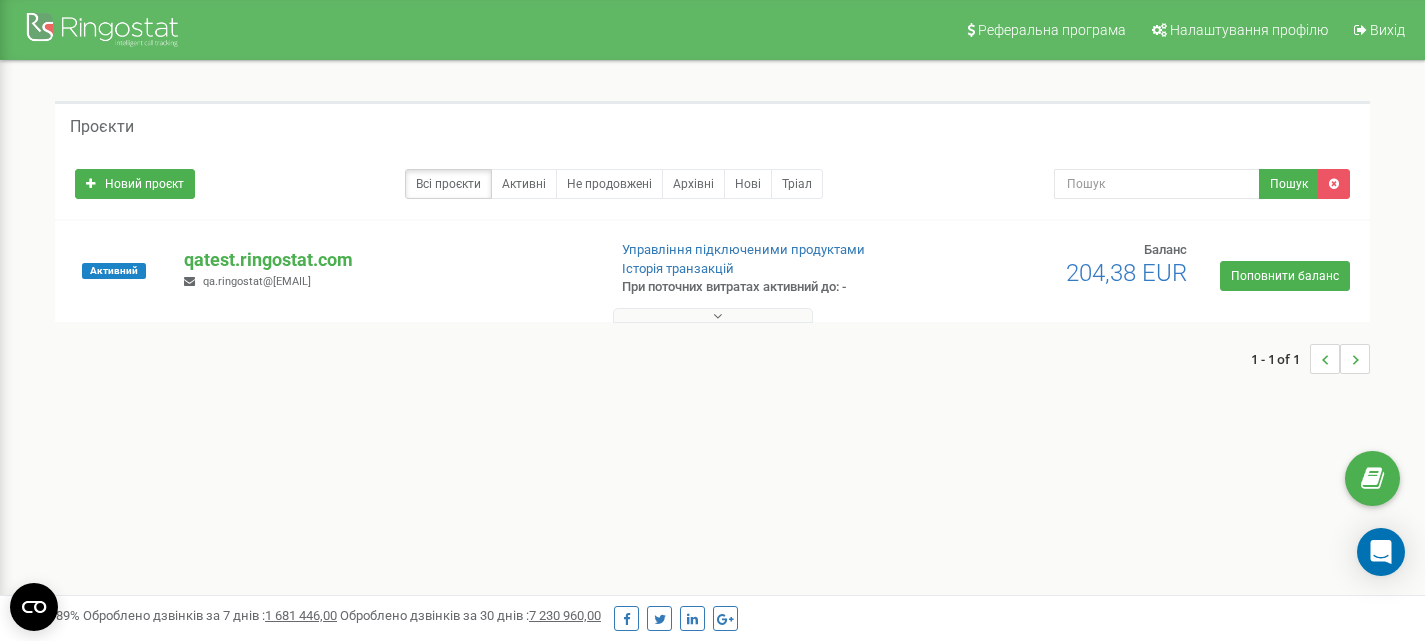 click at bounding box center (717, 316) 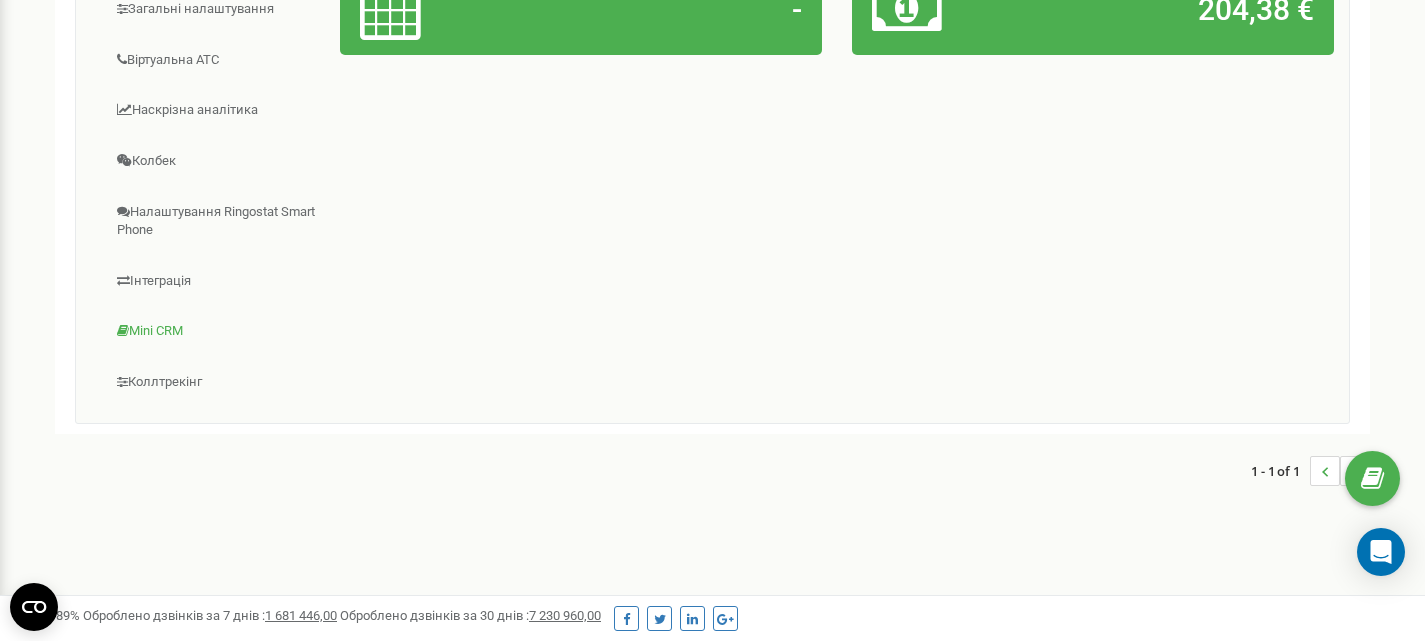 scroll, scrollTop: 559, scrollLeft: 0, axis: vertical 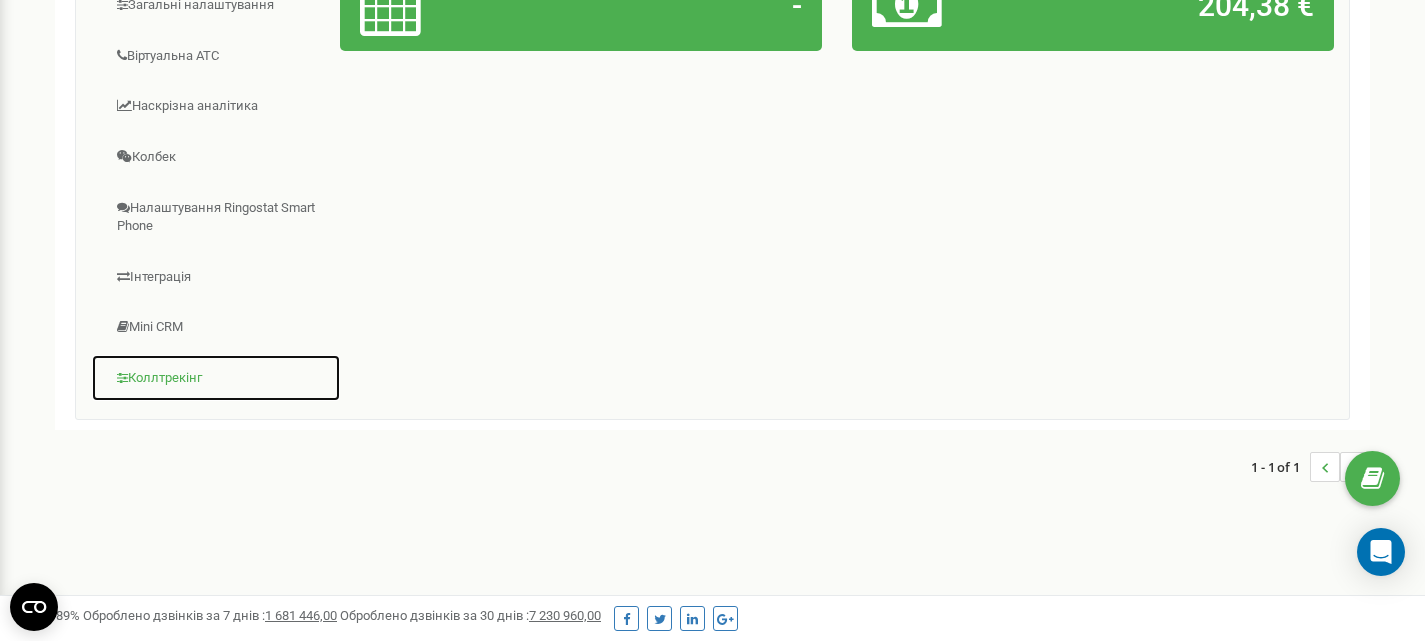 click on "Коллтрекінг" at bounding box center (216, 378) 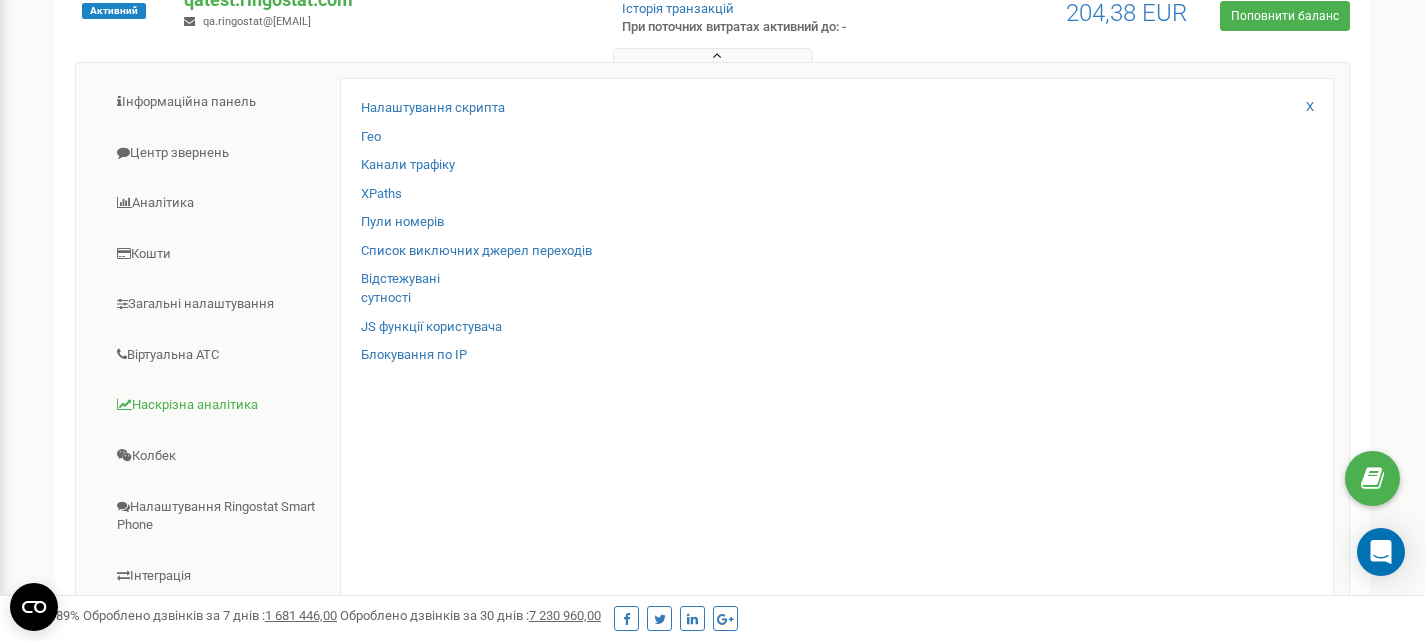 scroll, scrollTop: 259, scrollLeft: 0, axis: vertical 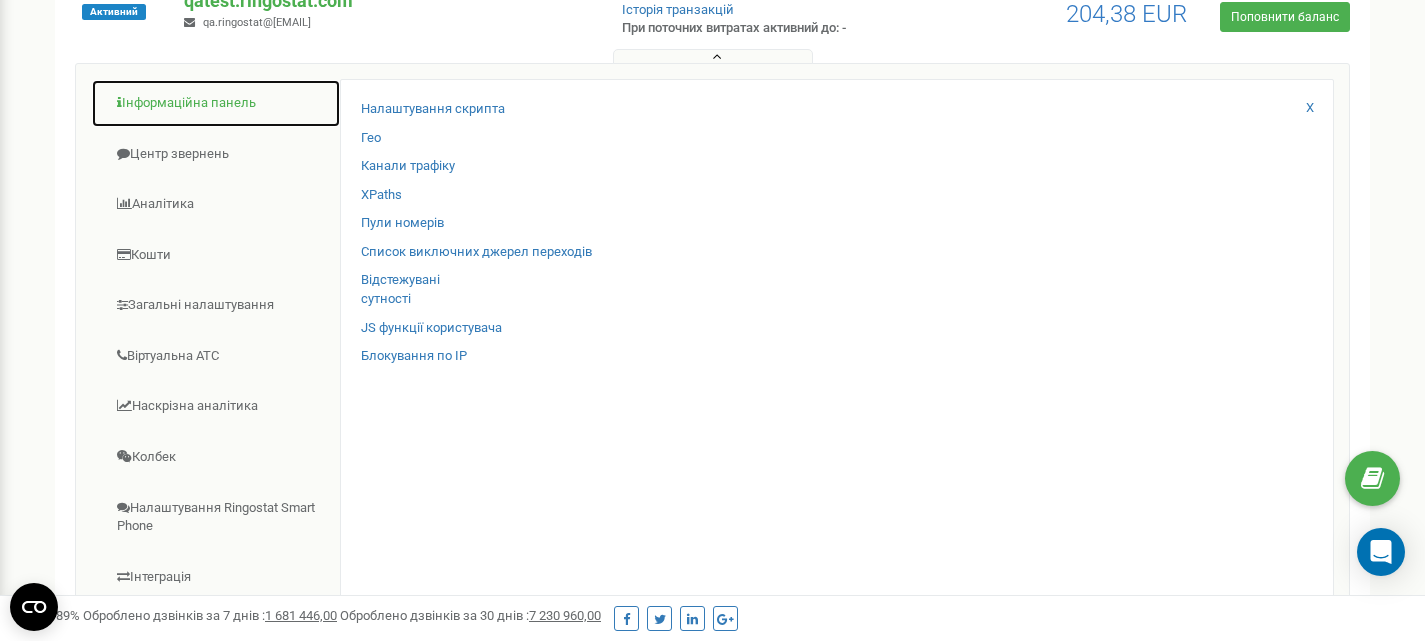 click on "Інформаційна панель" at bounding box center (216, 103) 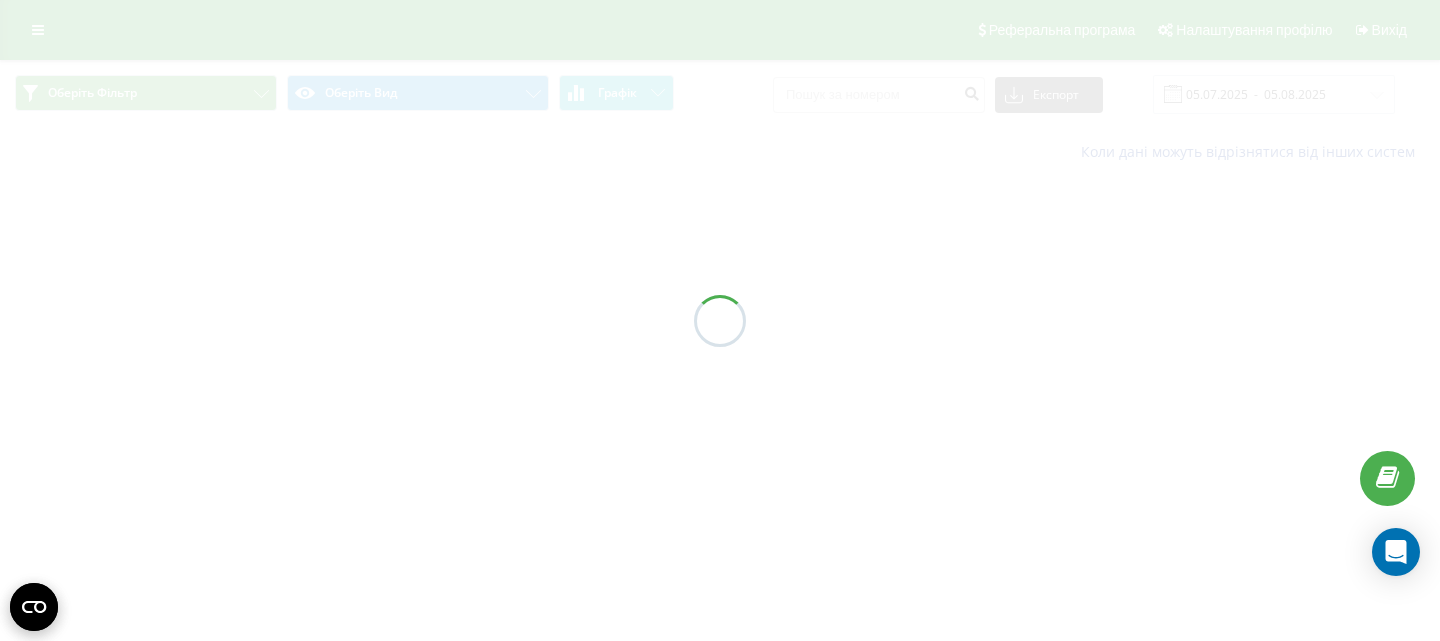 scroll, scrollTop: 0, scrollLeft: 0, axis: both 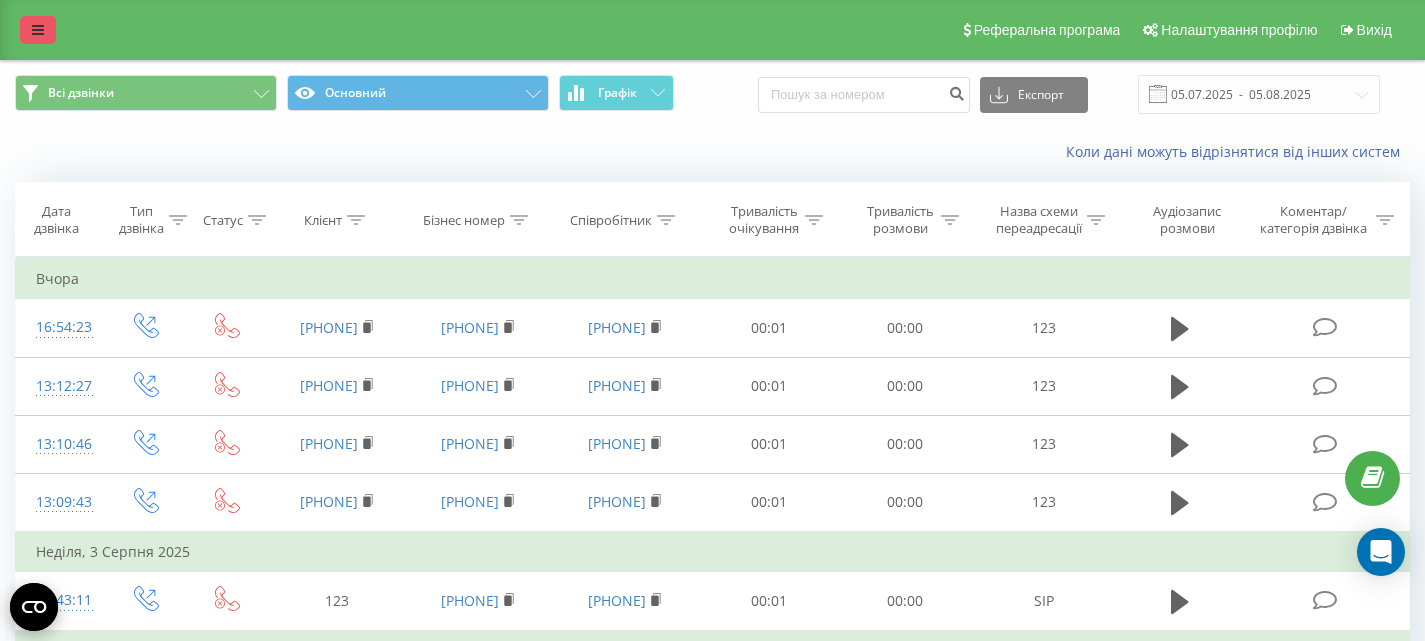 click at bounding box center (38, 30) 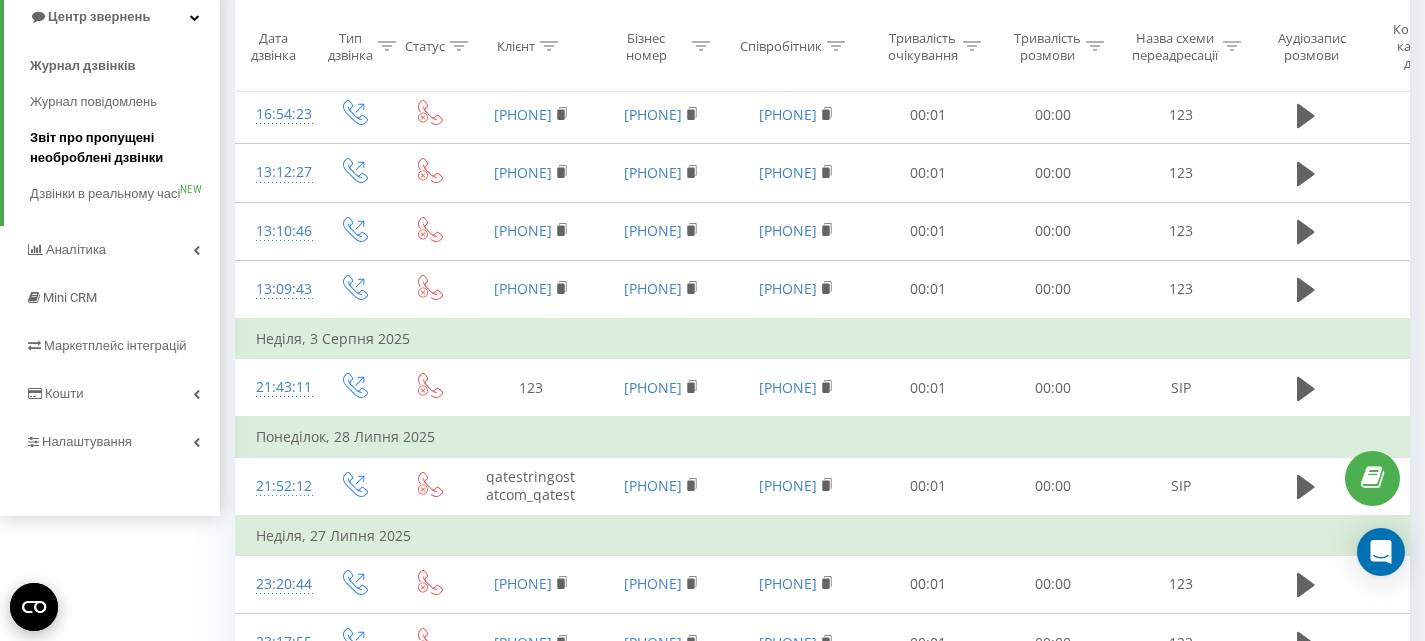 scroll, scrollTop: 200, scrollLeft: 0, axis: vertical 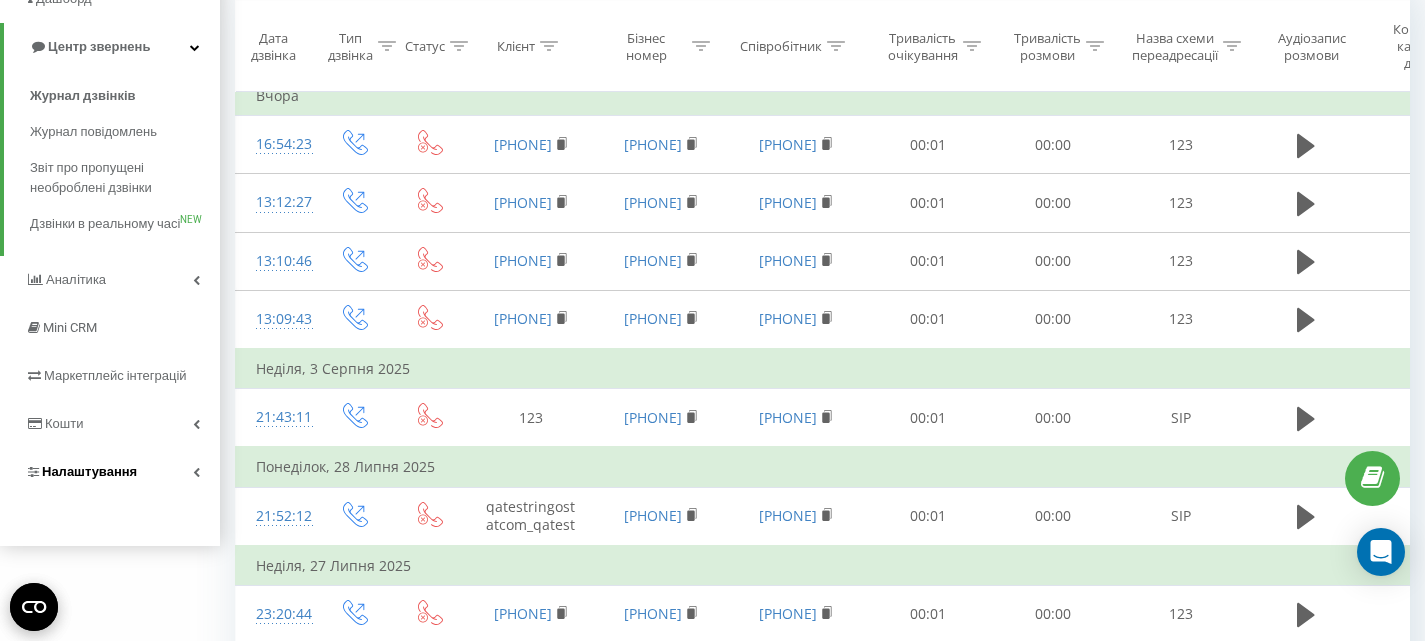click on "Налаштування" at bounding box center (110, 472) 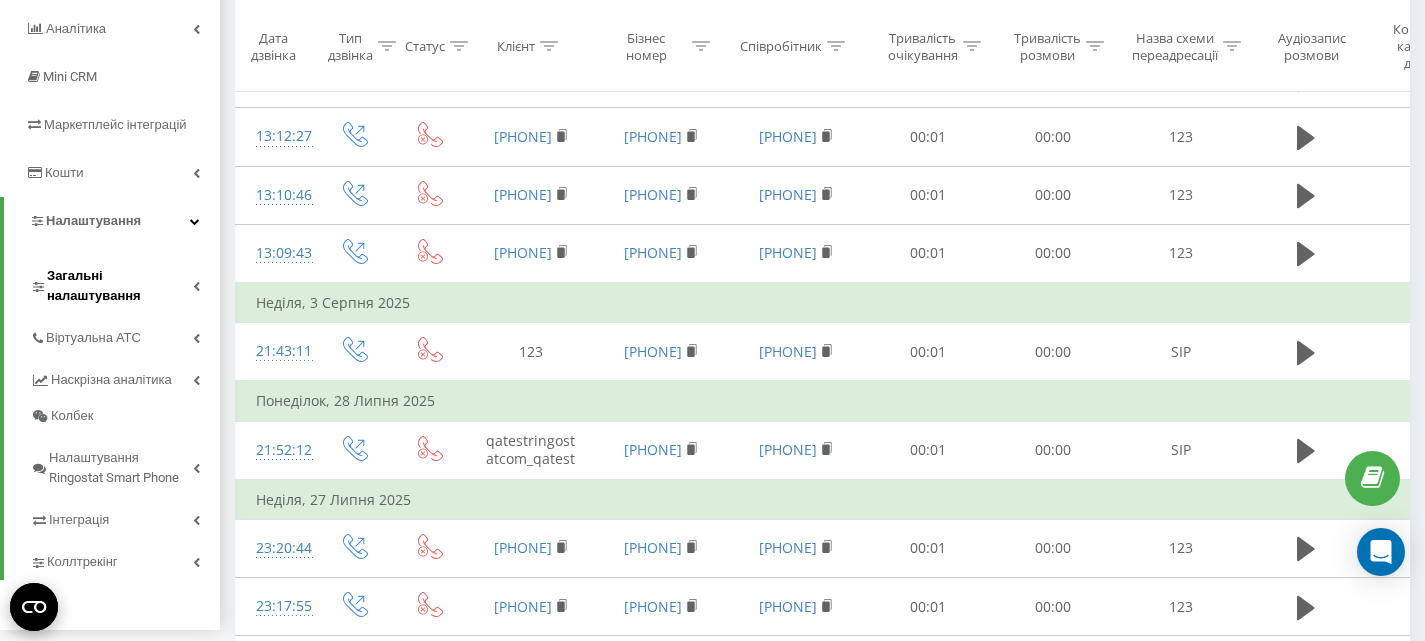 scroll, scrollTop: 300, scrollLeft: 0, axis: vertical 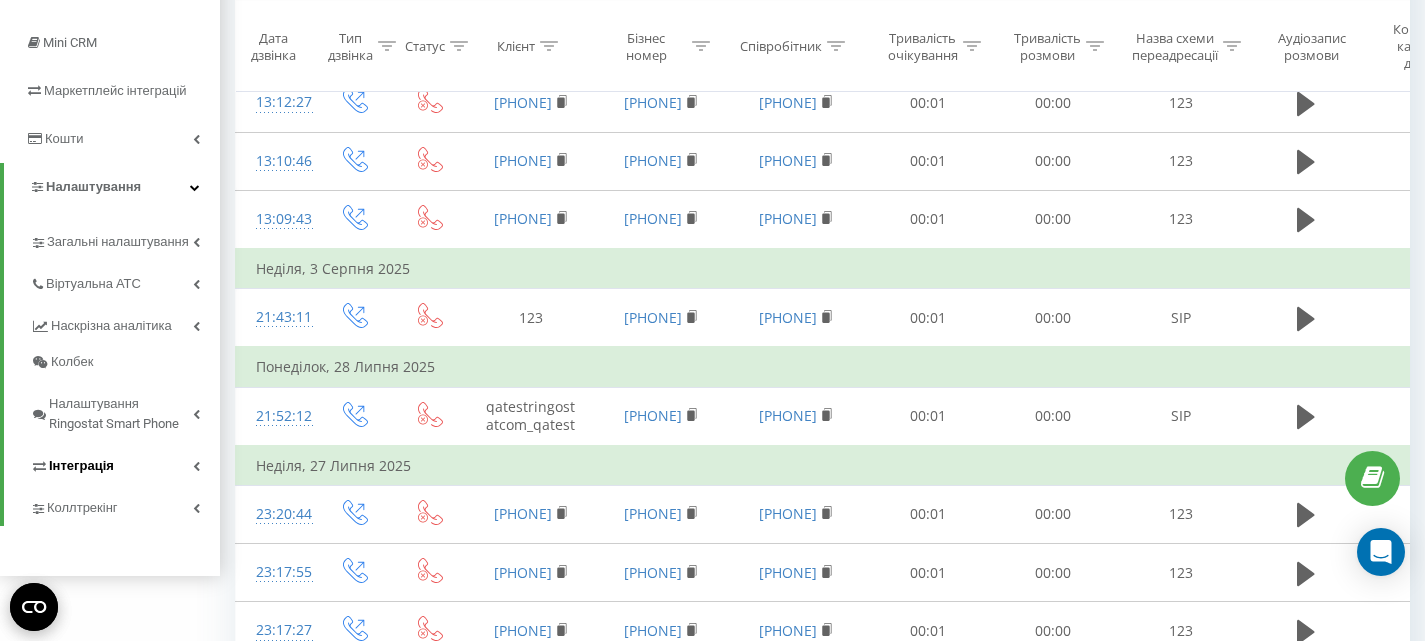 click on "Інтеграція" at bounding box center (125, 463) 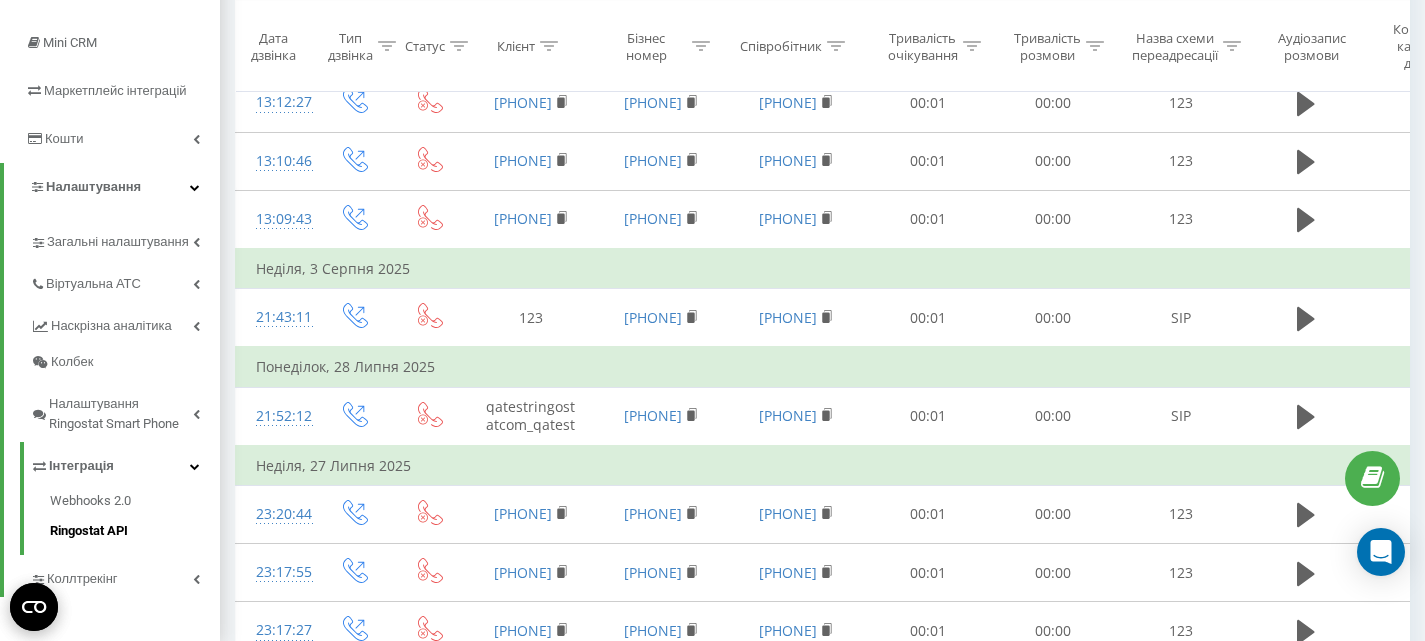 click on "Ringostat API" at bounding box center [135, 528] 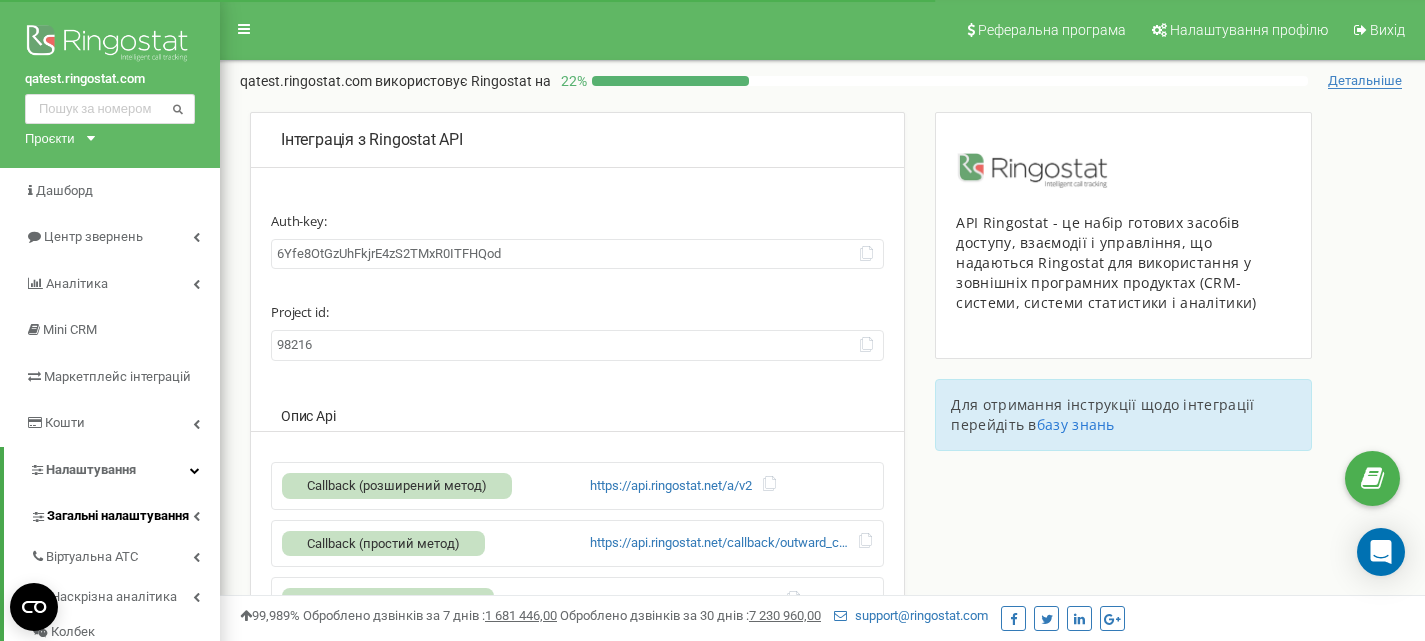 scroll, scrollTop: 0, scrollLeft: 0, axis: both 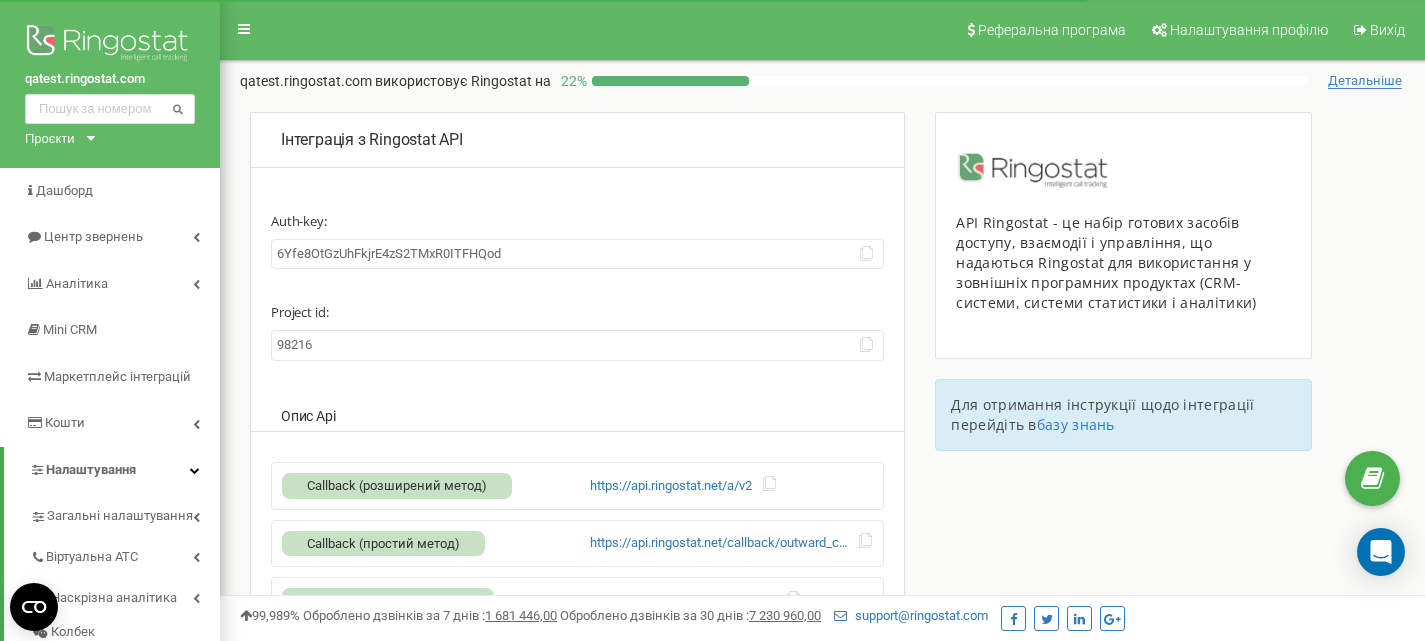 drag, startPoint x: 522, startPoint y: 257, endPoint x: 278, endPoint y: 249, distance: 244.13112 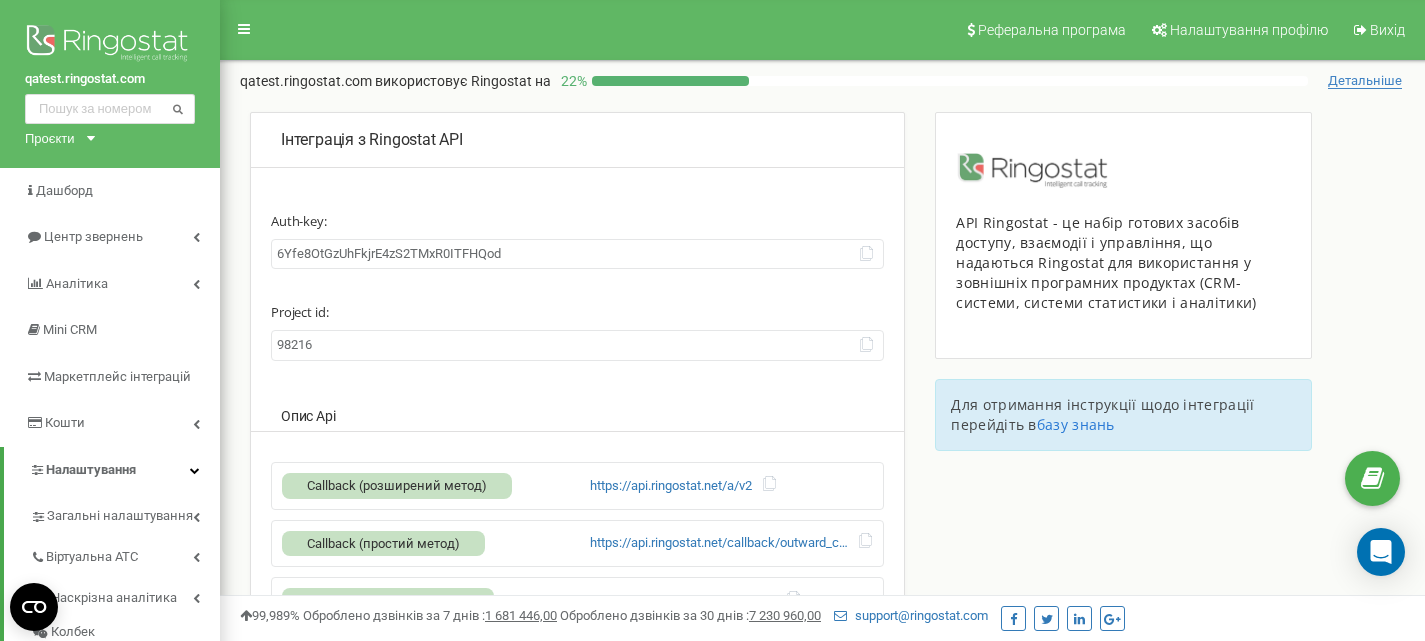 click on "6Yfe8OtGzUhFkjrE4zS2TMxR0ITFHQod" at bounding box center [577, 254] 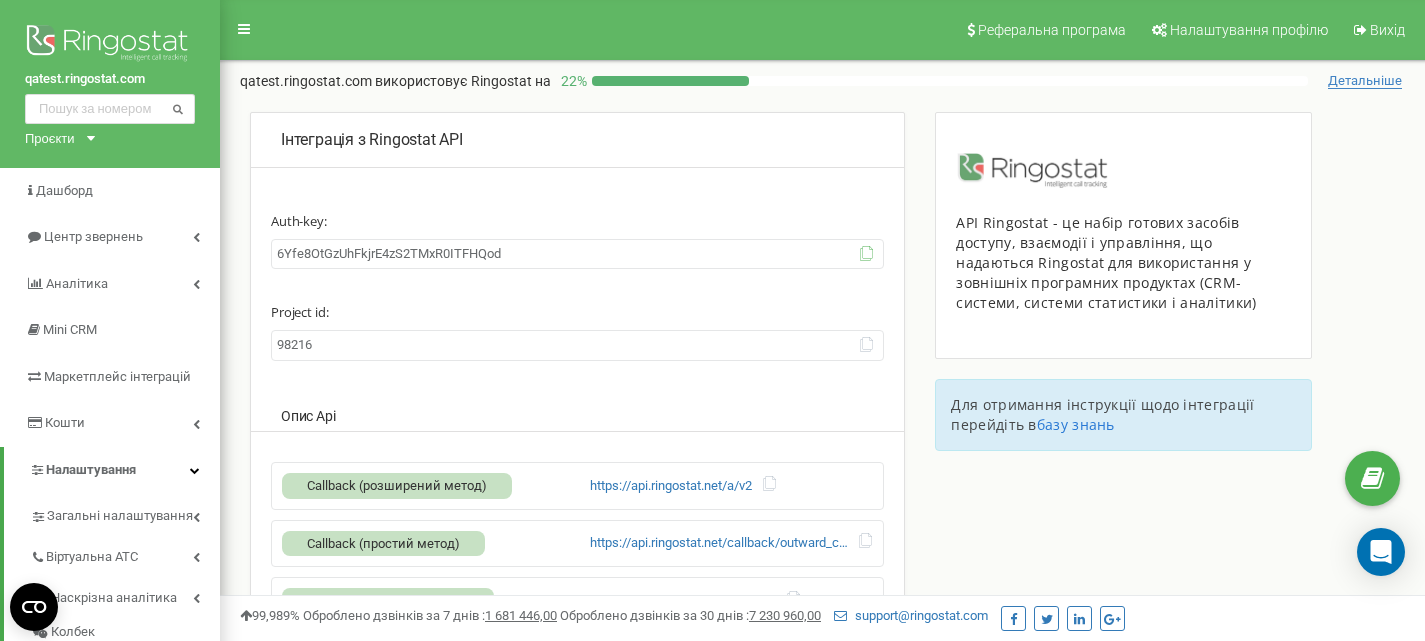 click 